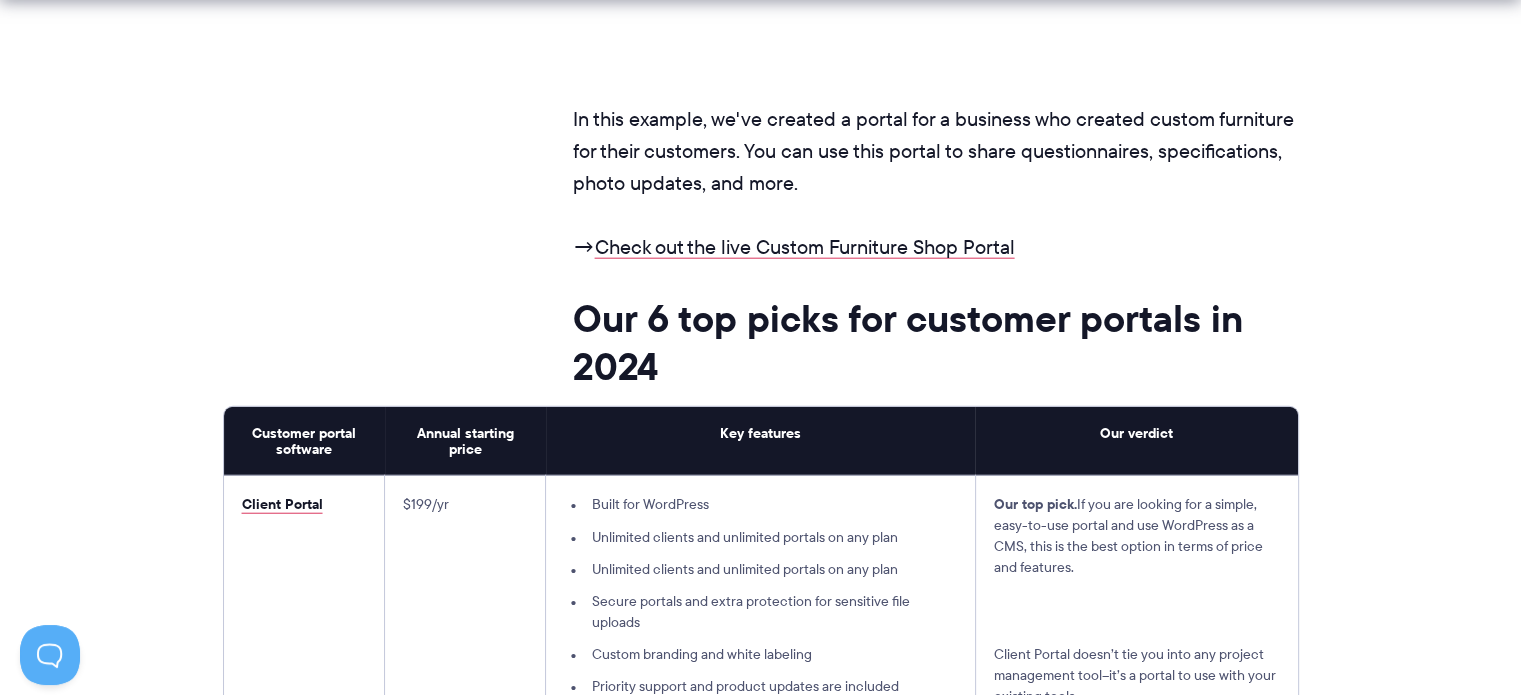 scroll, scrollTop: 4920, scrollLeft: 0, axis: vertical 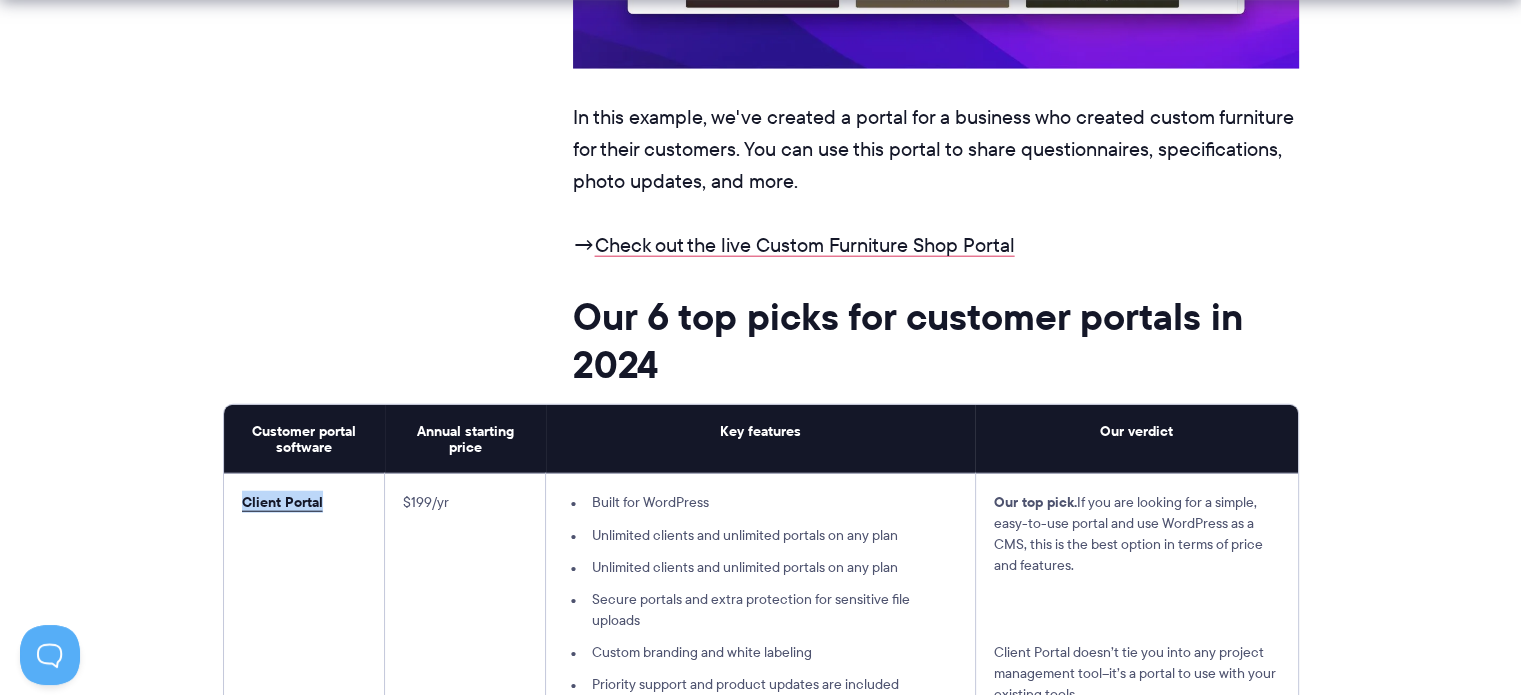 drag, startPoint x: 336, startPoint y: 501, endPoint x: 231, endPoint y: 495, distance: 105.17129 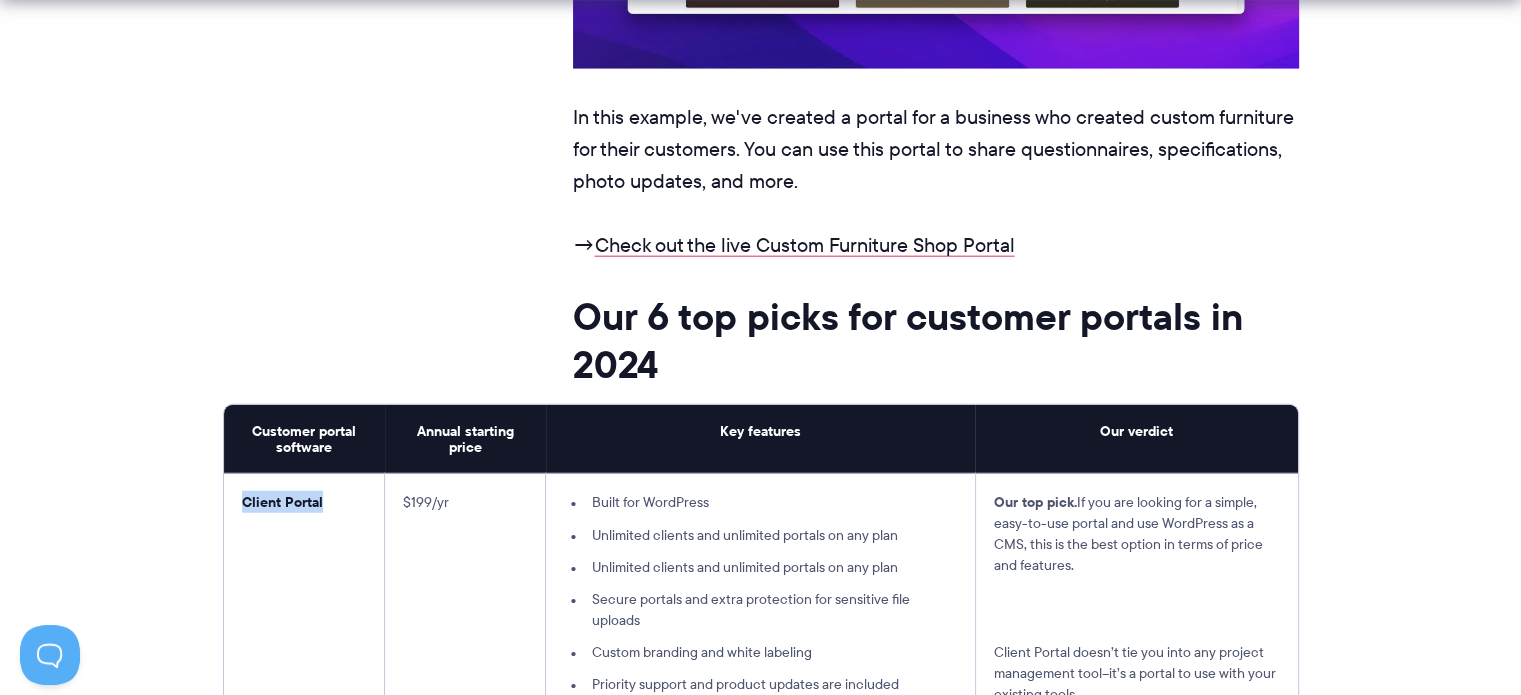 click on "Client Portal" at bounding box center [282, 502] 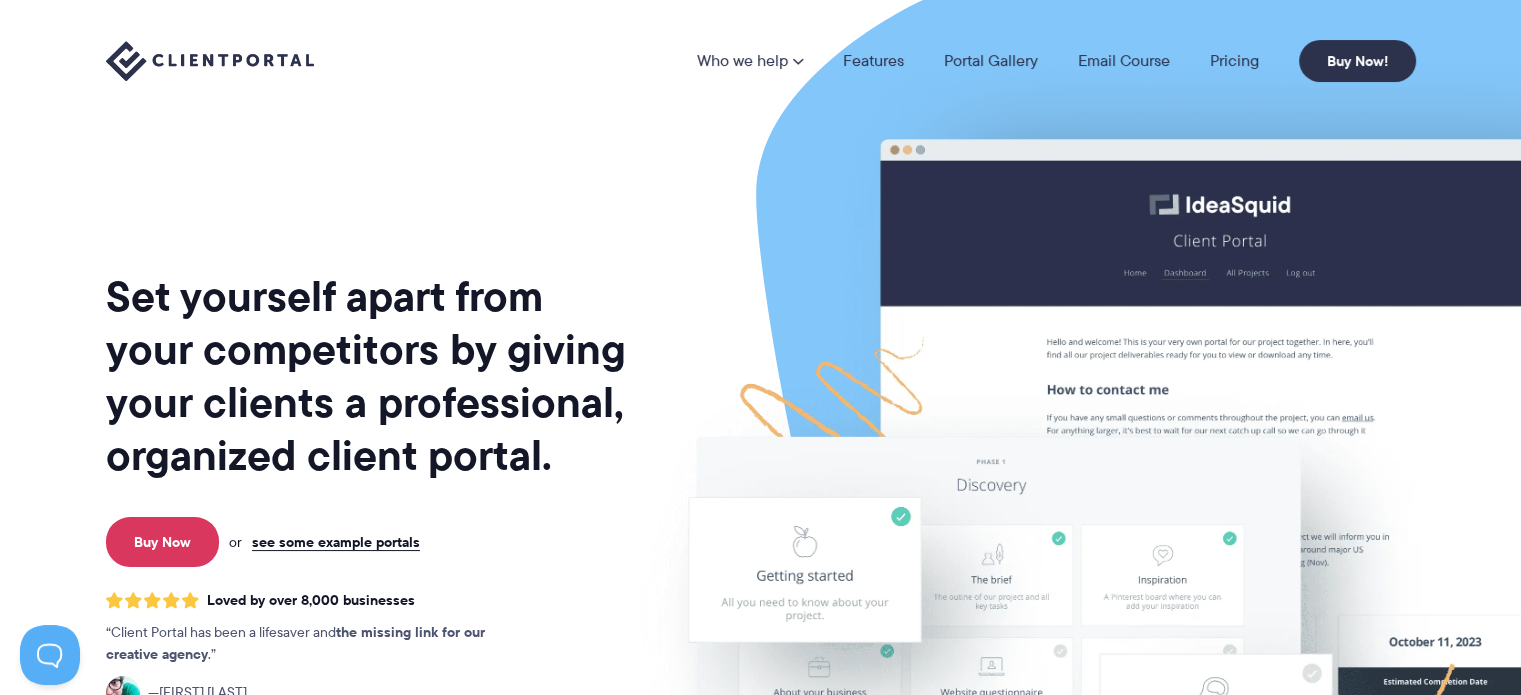 scroll, scrollTop: 0, scrollLeft: 0, axis: both 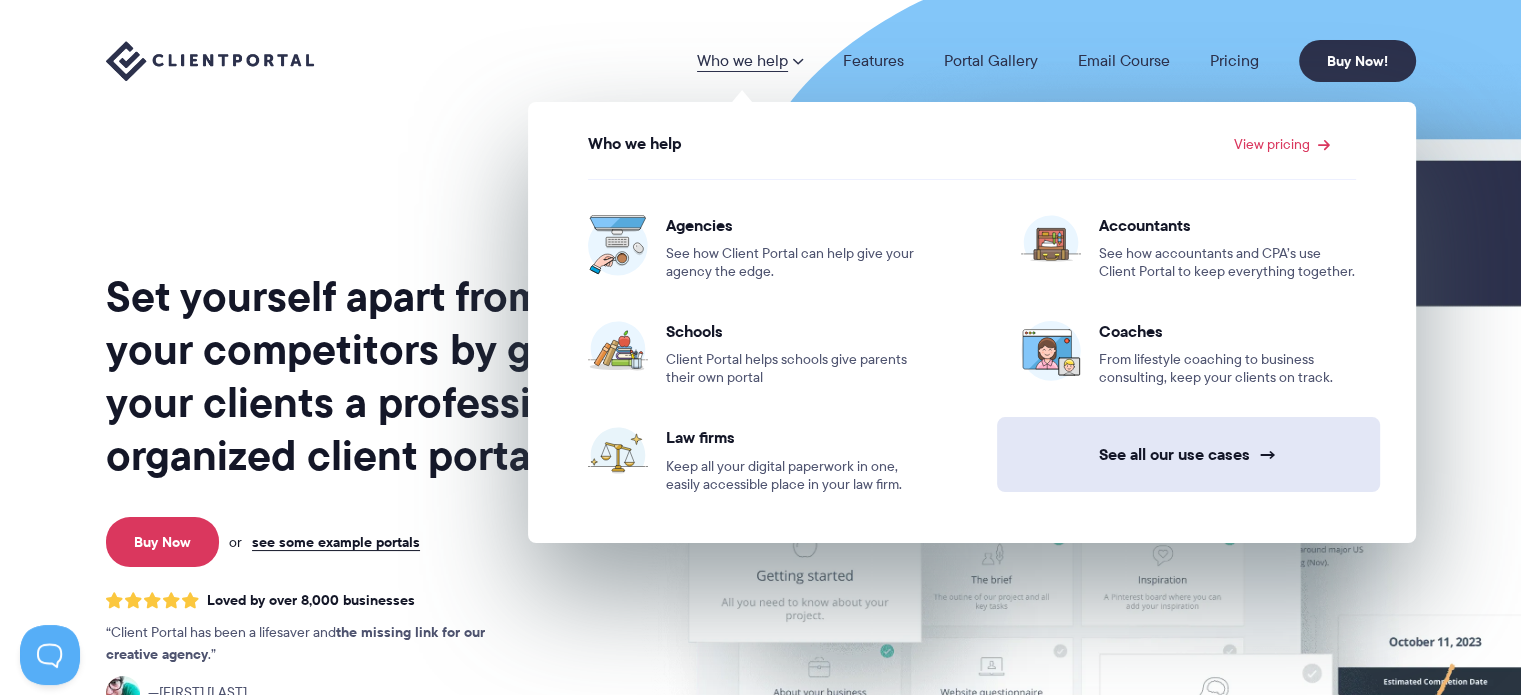 click on "See all our use cases  →" at bounding box center (1188, 454) 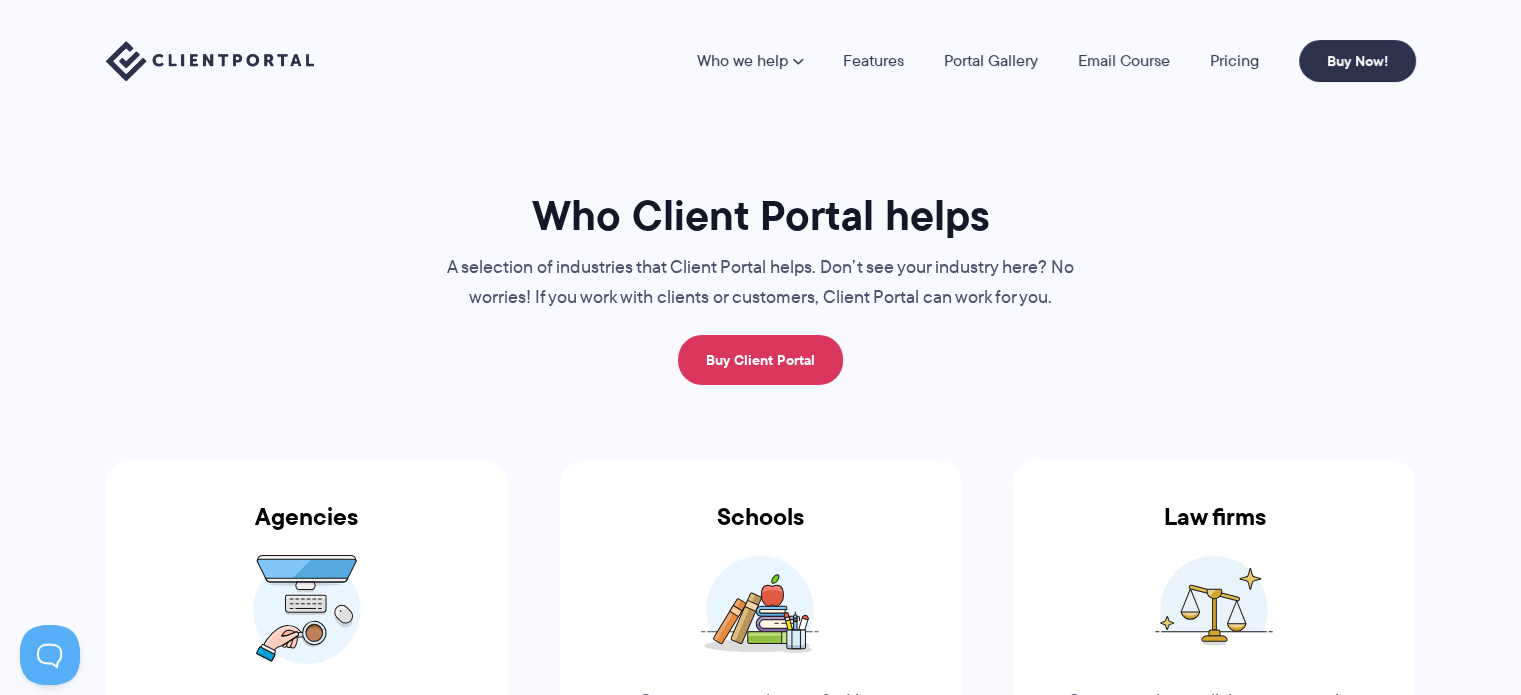 scroll, scrollTop: 0, scrollLeft: 0, axis: both 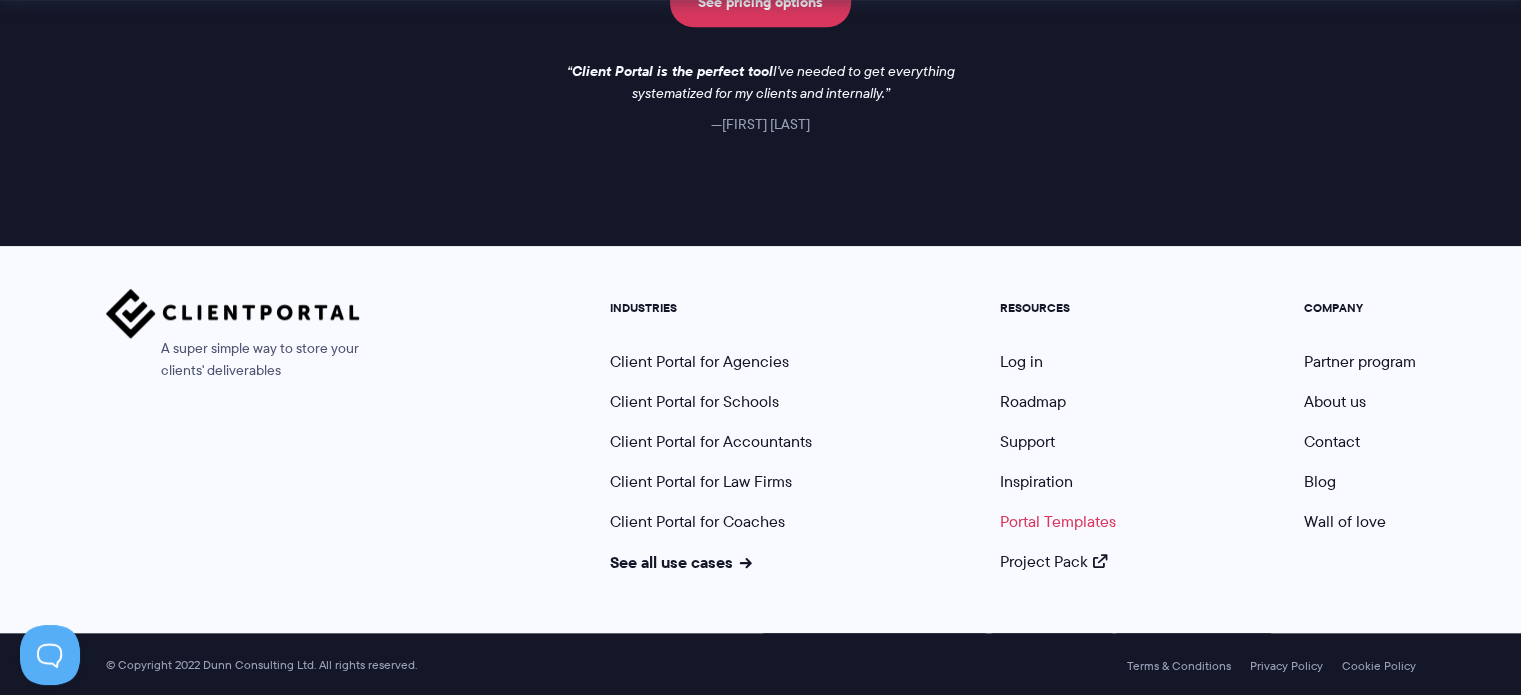 click on "Portal Templates" at bounding box center (1058, 521) 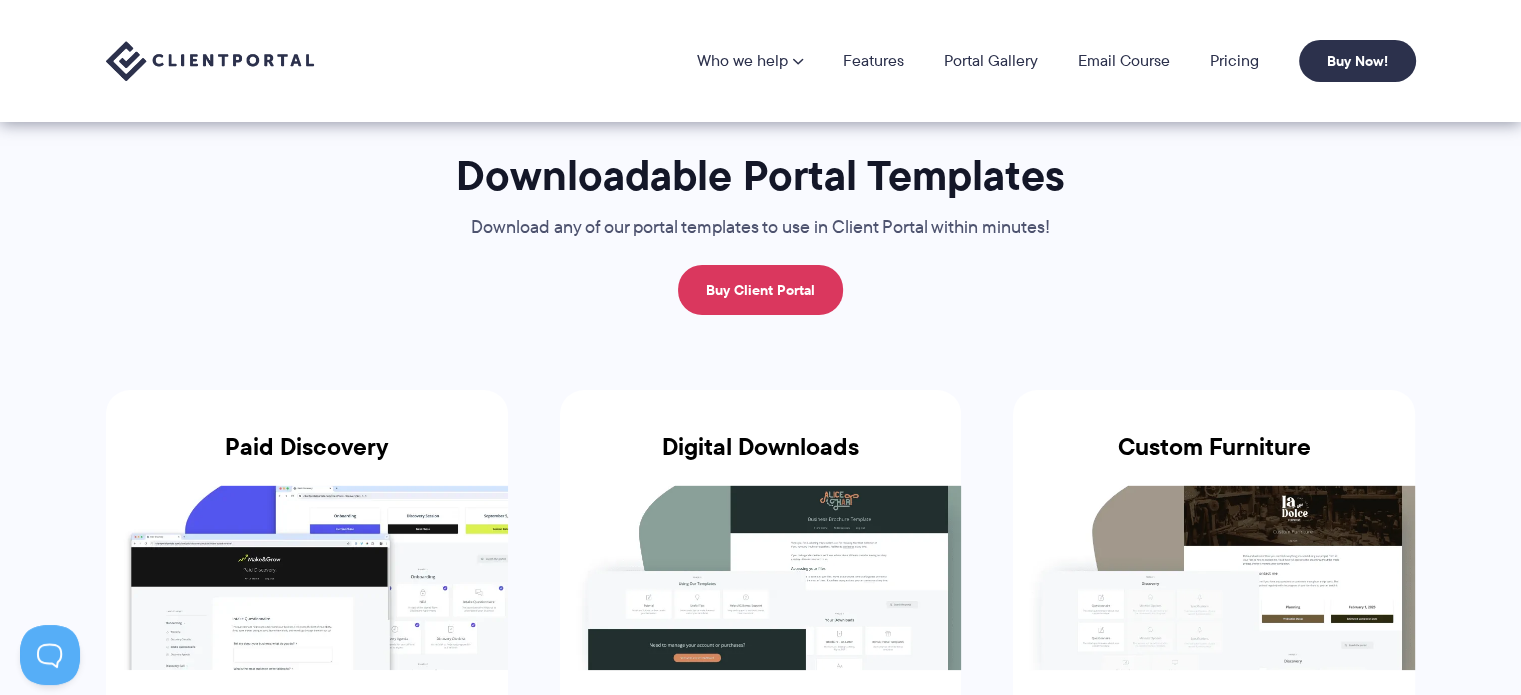 scroll, scrollTop: 37, scrollLeft: 0, axis: vertical 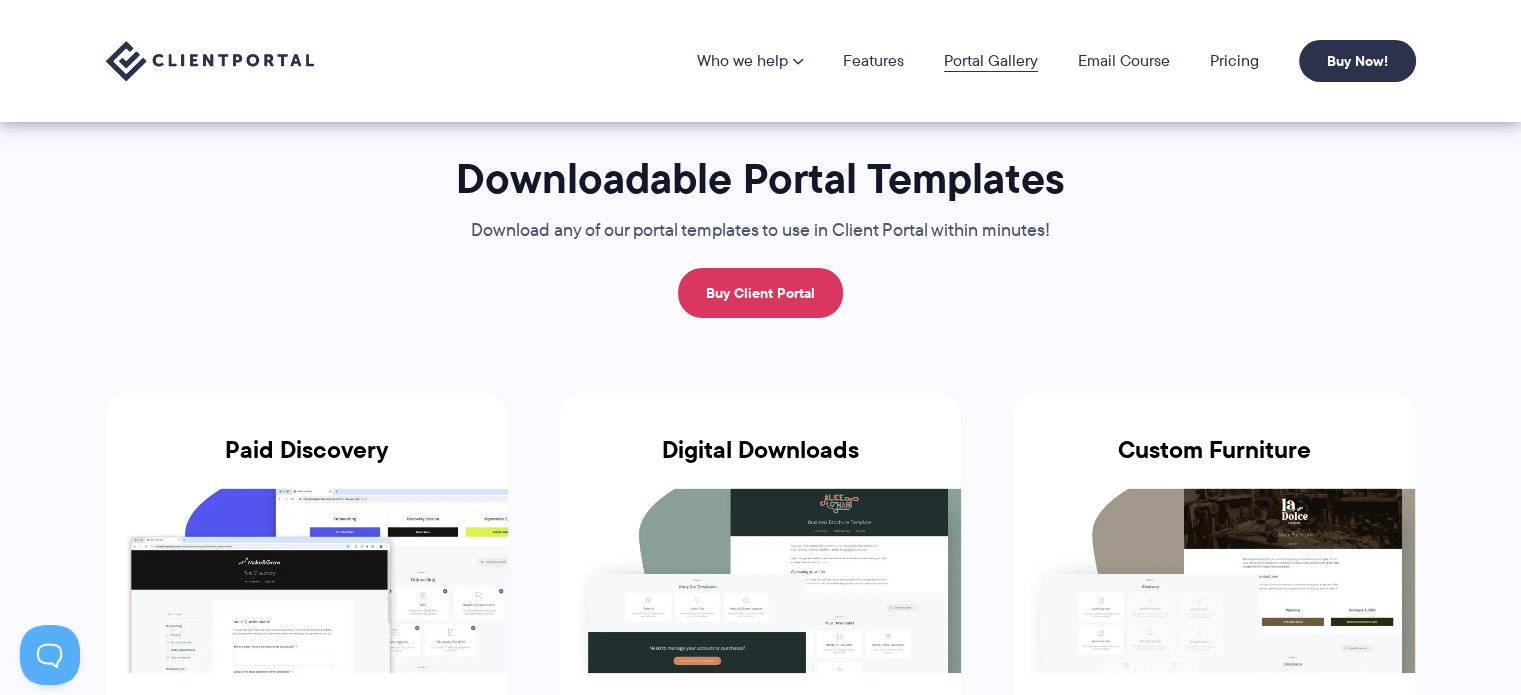 click on "Portal Gallery" at bounding box center (991, 61) 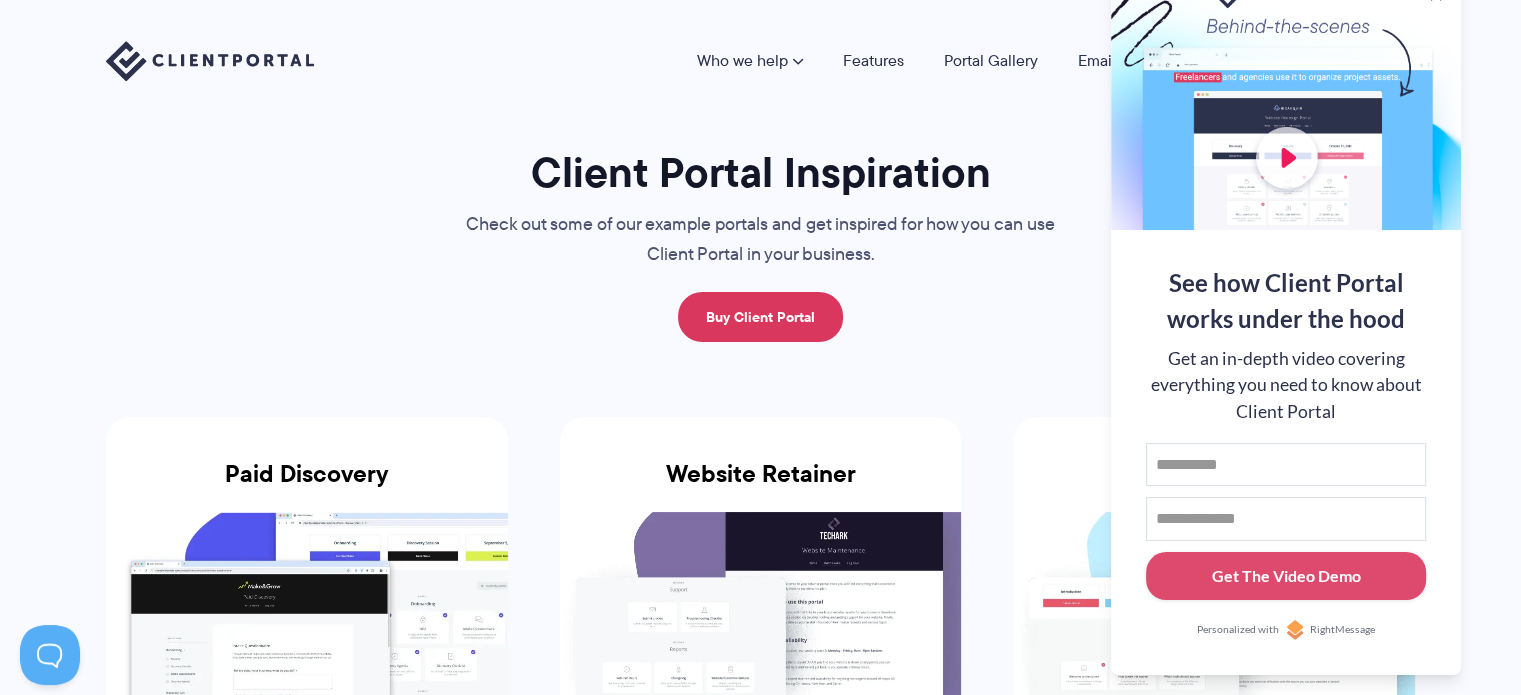 scroll, scrollTop: 0, scrollLeft: 0, axis: both 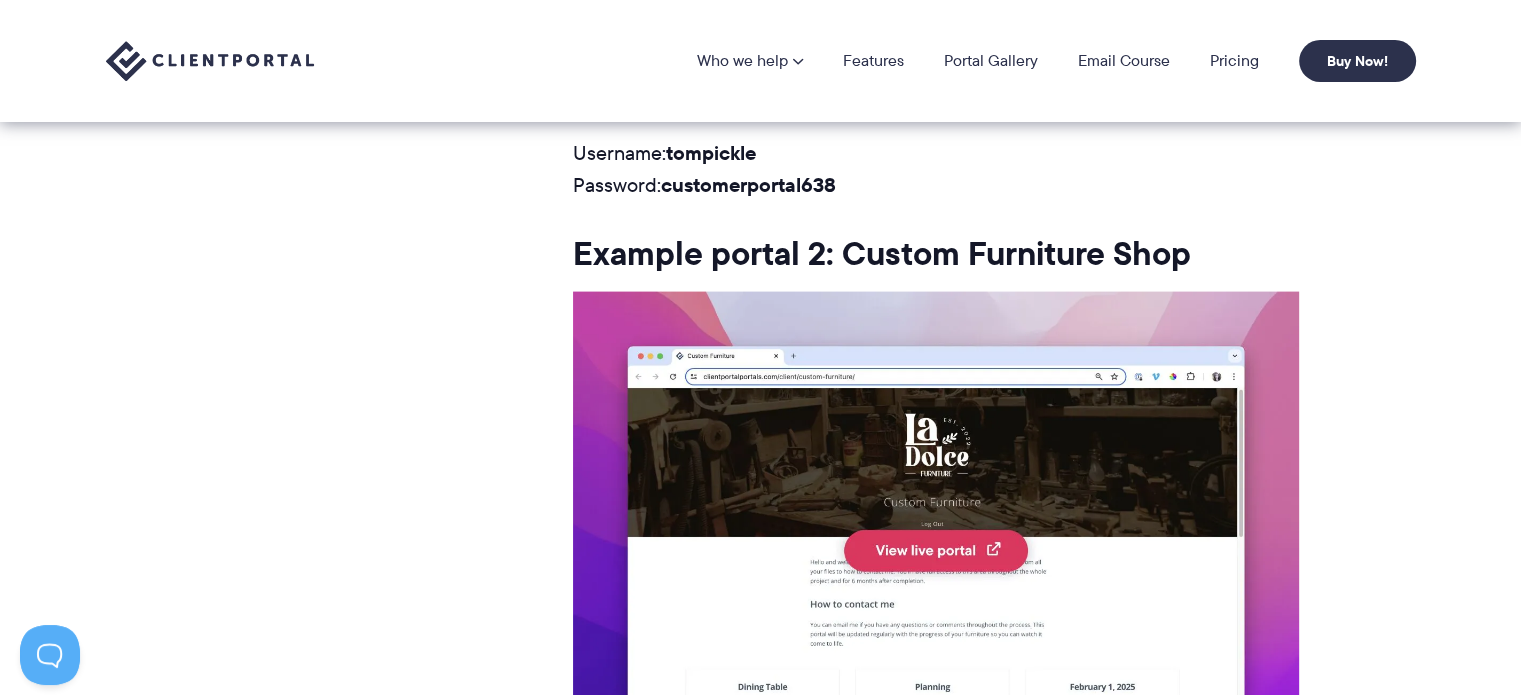 click on "When you set up a business, customer experience isn't always at the top of your list. Only when you repeatedly start fielding the same support requests do you start thinking about implementing something more official.   Portals are a great way to give customers a central place to access everything they need. This prevents them from clogging up your support inbox, which helps your team's workload and gives your customers a great experience.   Finding the perfect customer portal can be a minefield. The best option for you might not be the best option for the next person. That's why we've scoured the internet and found what we believe to be the 6 best solutions (including the pros and cons of each) that fit a wide range of use cases.   What is customer portal software?         What's the difference between a customer portal and a client portal?   Customer portals and  client portals  are often used interchangeably, as they both refer to the same thing: a portal that keeps everything together.   client" at bounding box center [760, 6803] 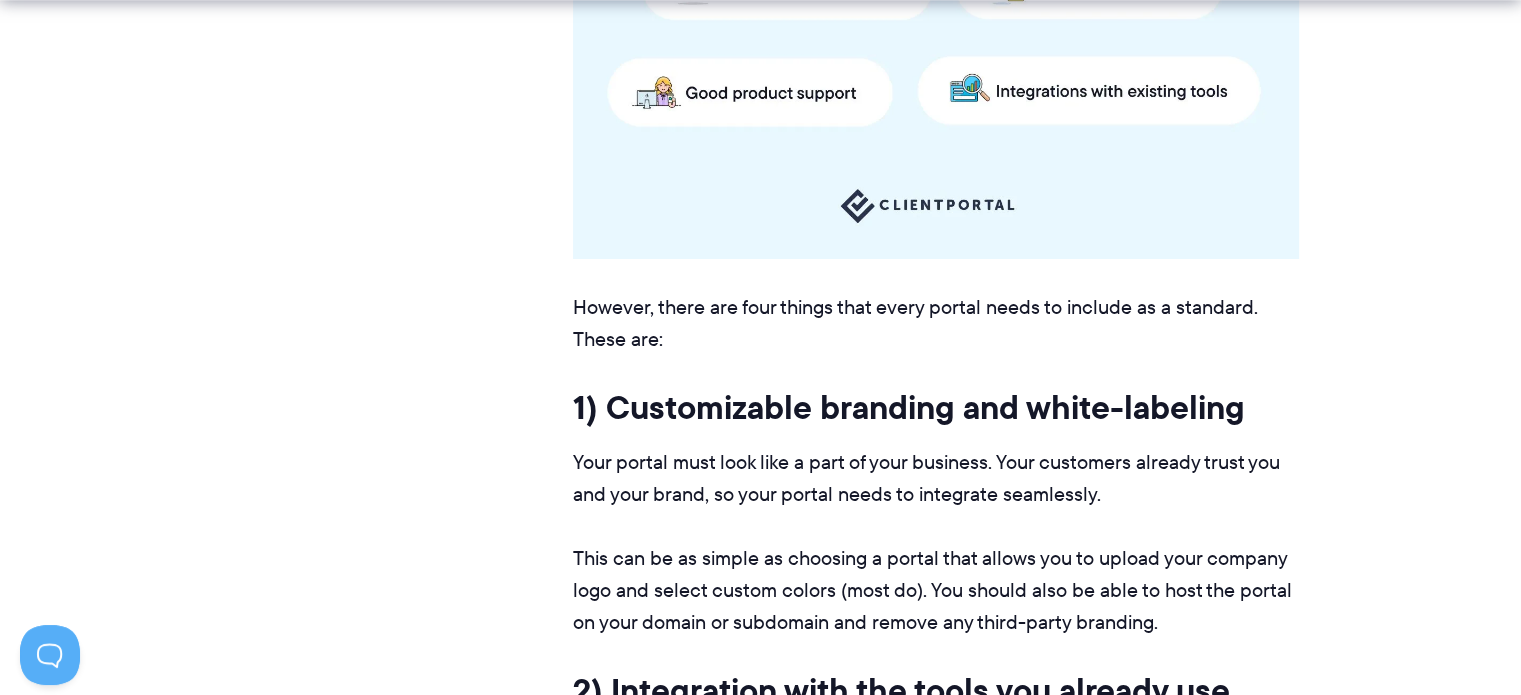 scroll, scrollTop: 7364, scrollLeft: 0, axis: vertical 